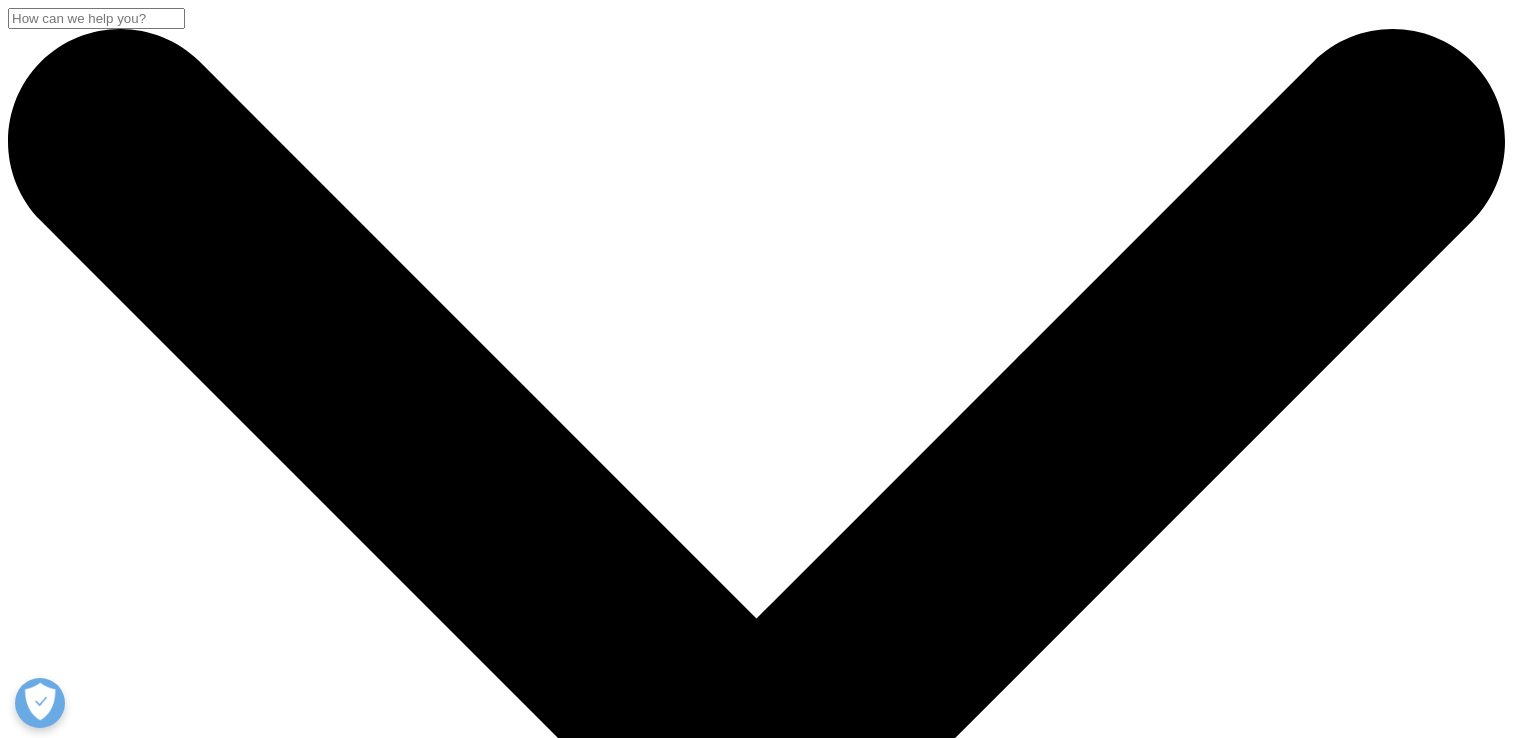 scroll, scrollTop: 0, scrollLeft: 0, axis: both 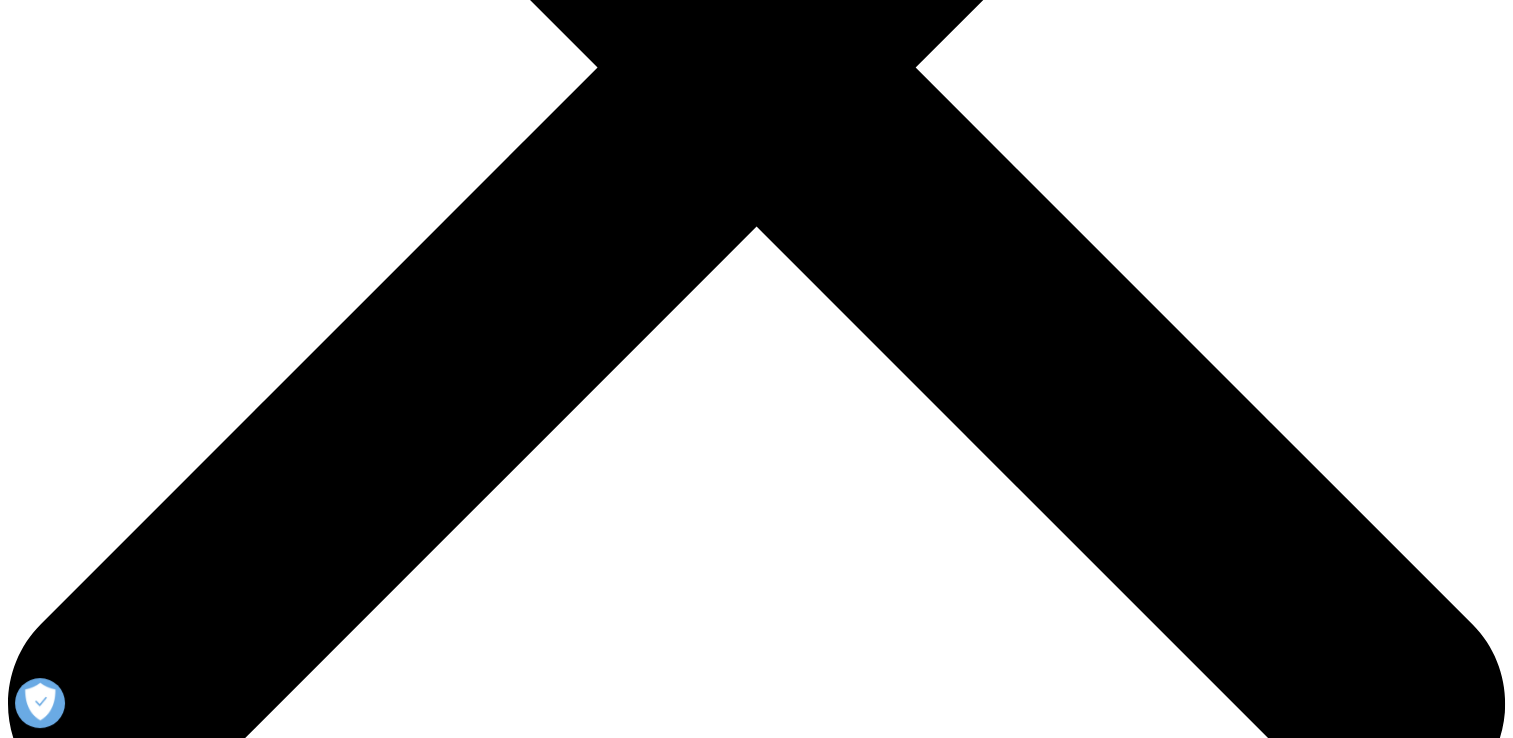 click on "Information" at bounding box center (46, 24100) 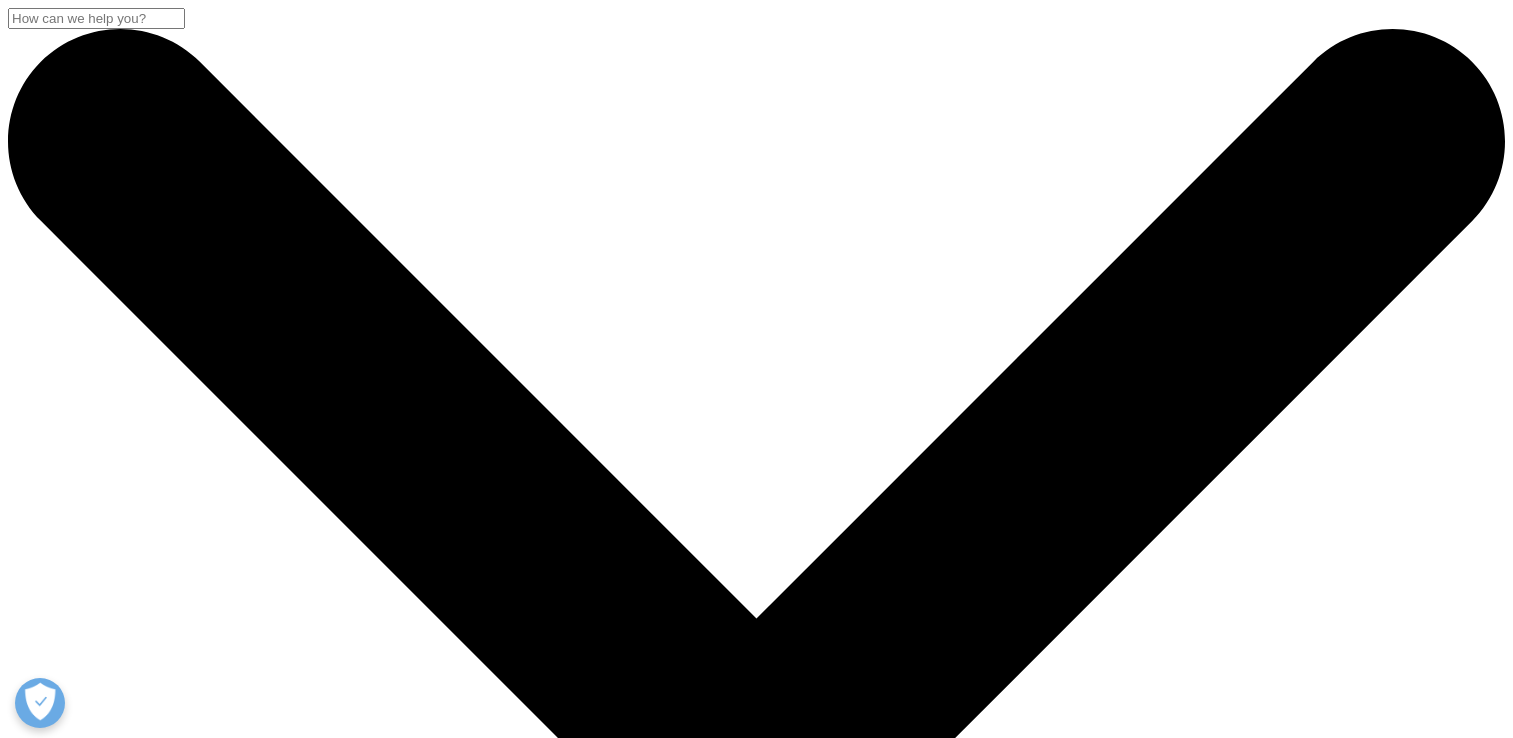 scroll, scrollTop: 0, scrollLeft: 0, axis: both 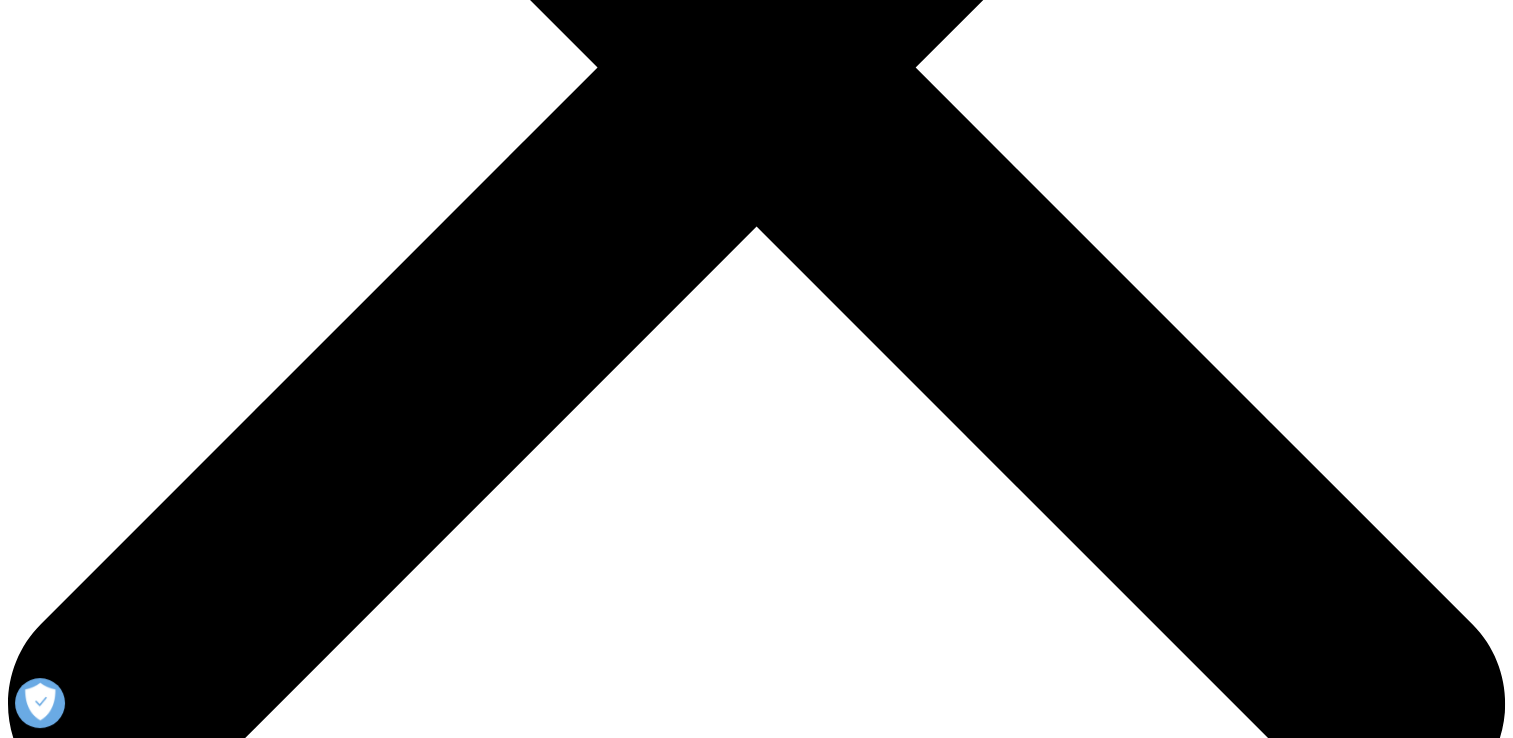 click on "Technology" at bounding box center [45, 23065] 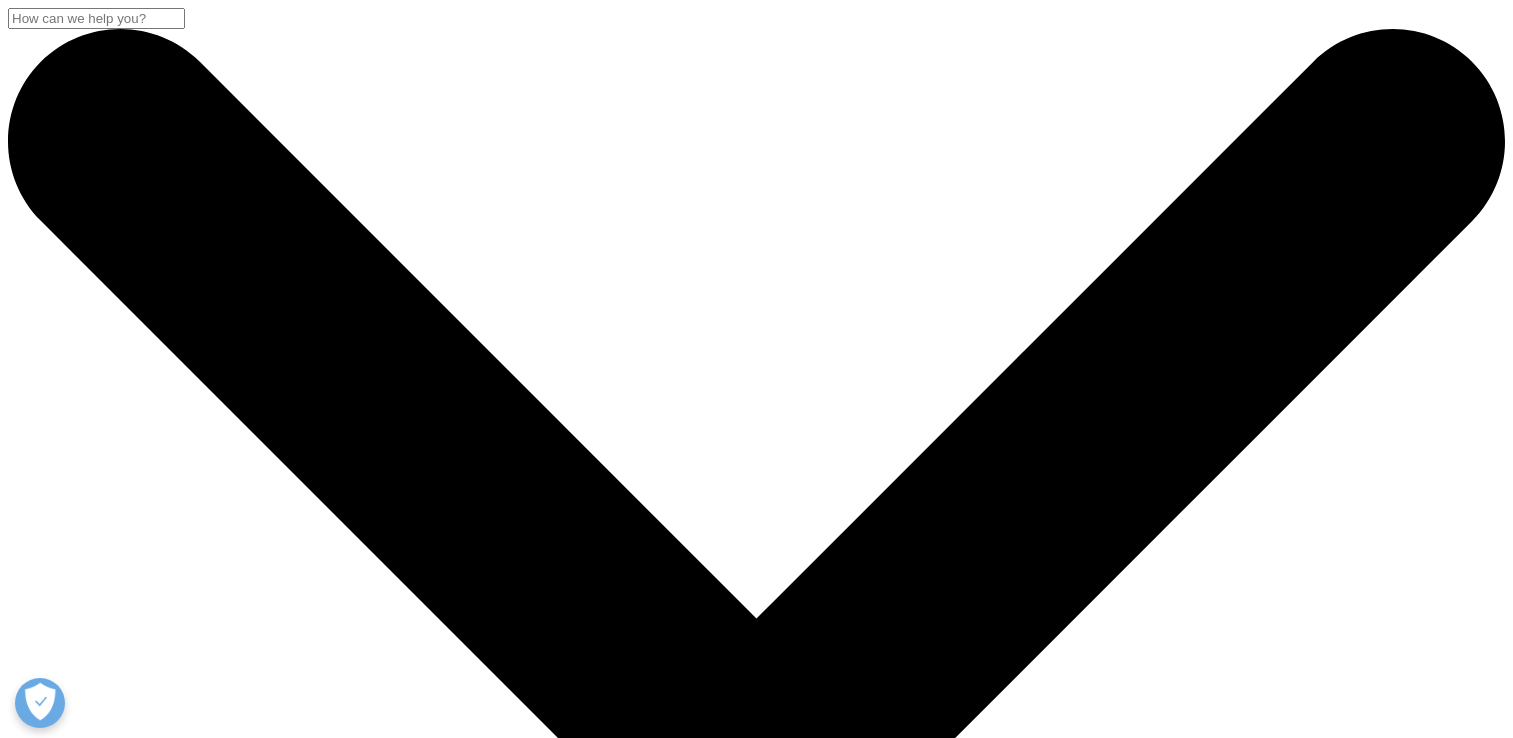 scroll, scrollTop: 0, scrollLeft: 0, axis: both 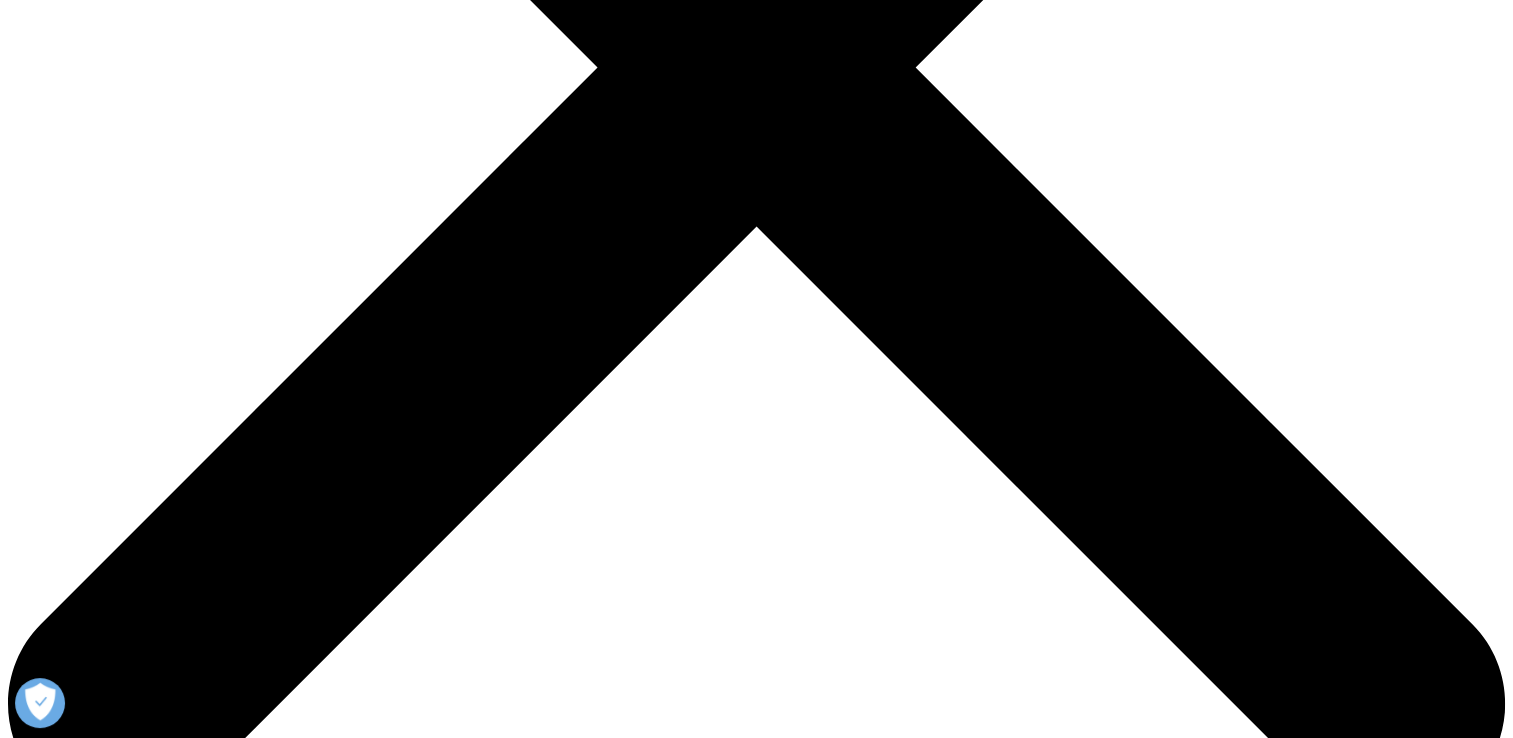 click on "Commercial Engagement Services" at bounding box center [118, 25679] 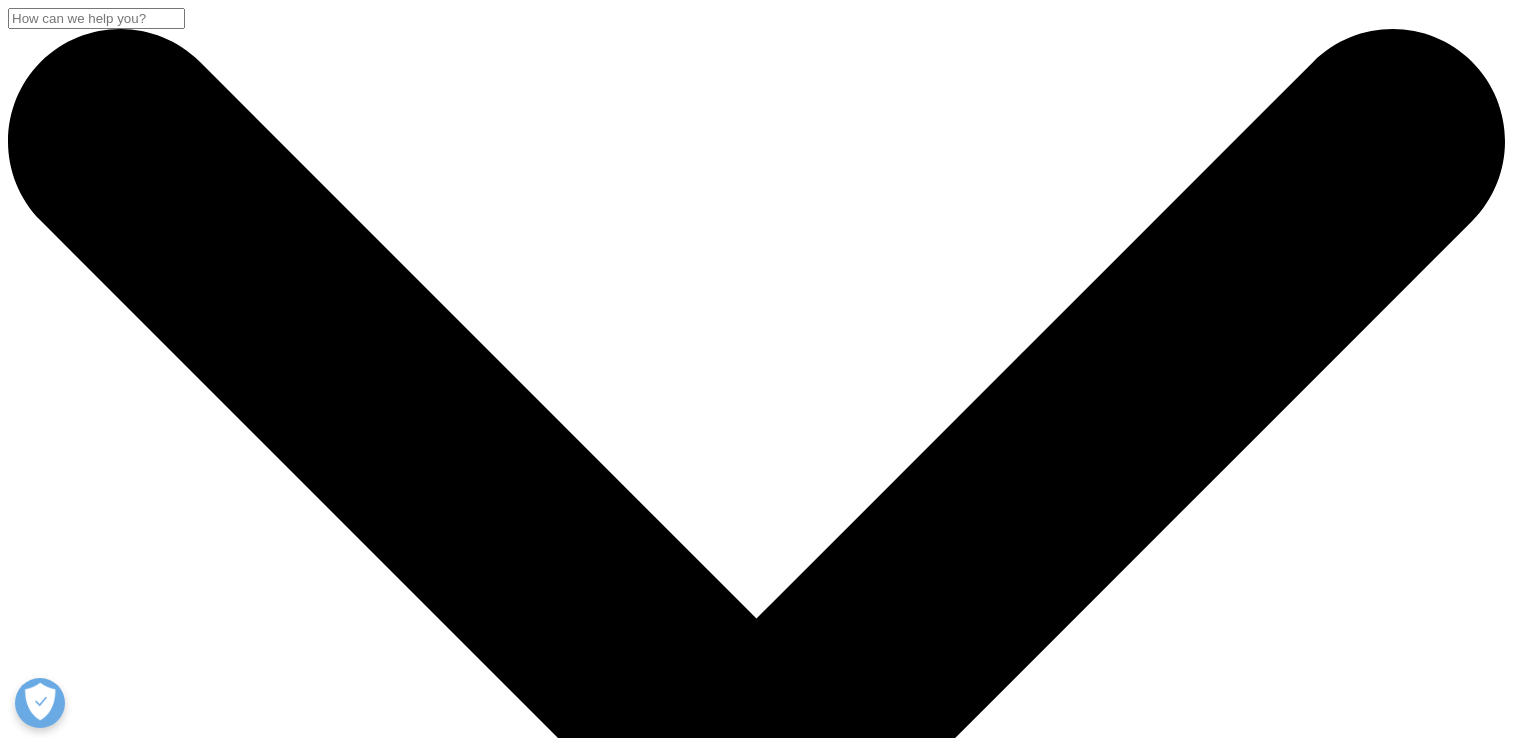 scroll, scrollTop: 0, scrollLeft: 0, axis: both 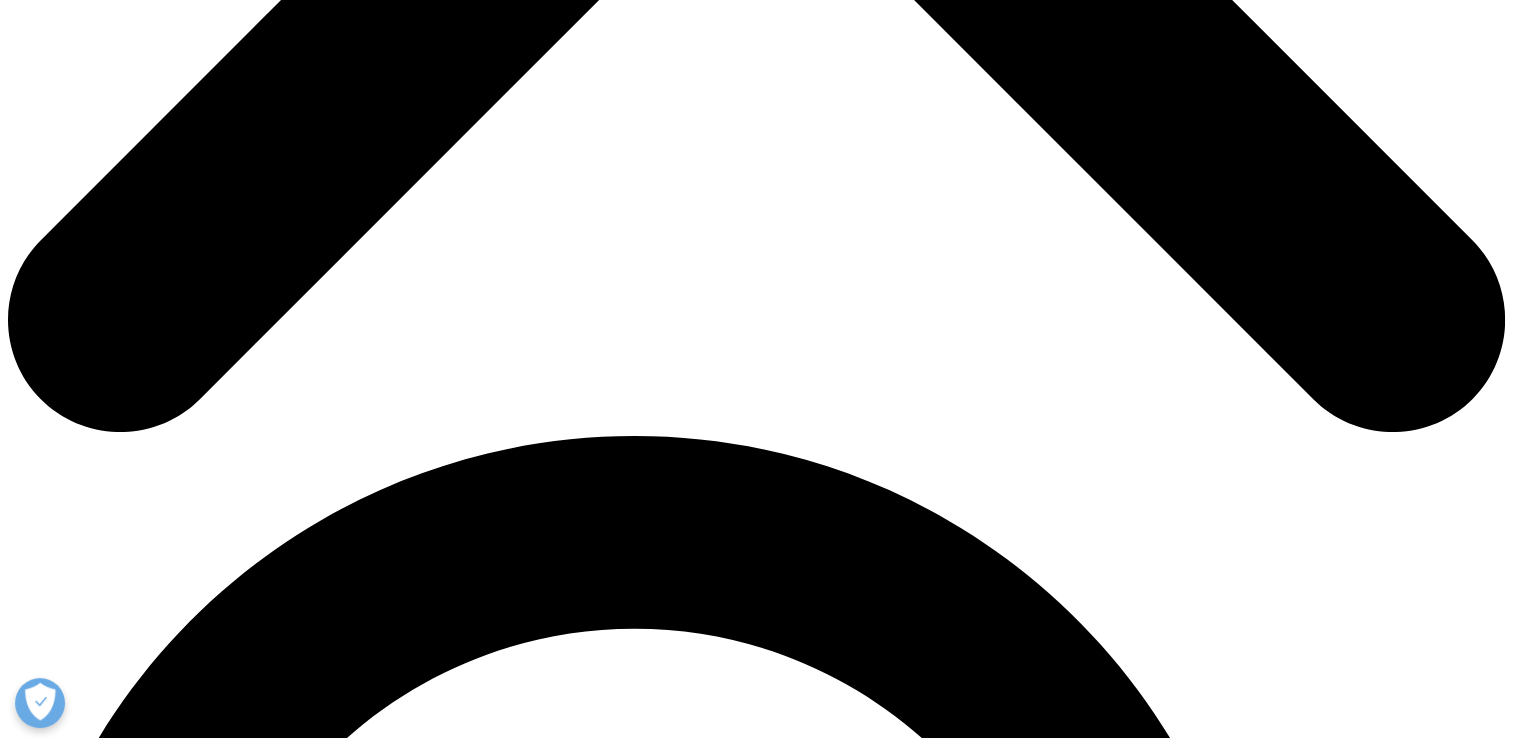 click on "Remote Services" at bounding box center [173, 25072] 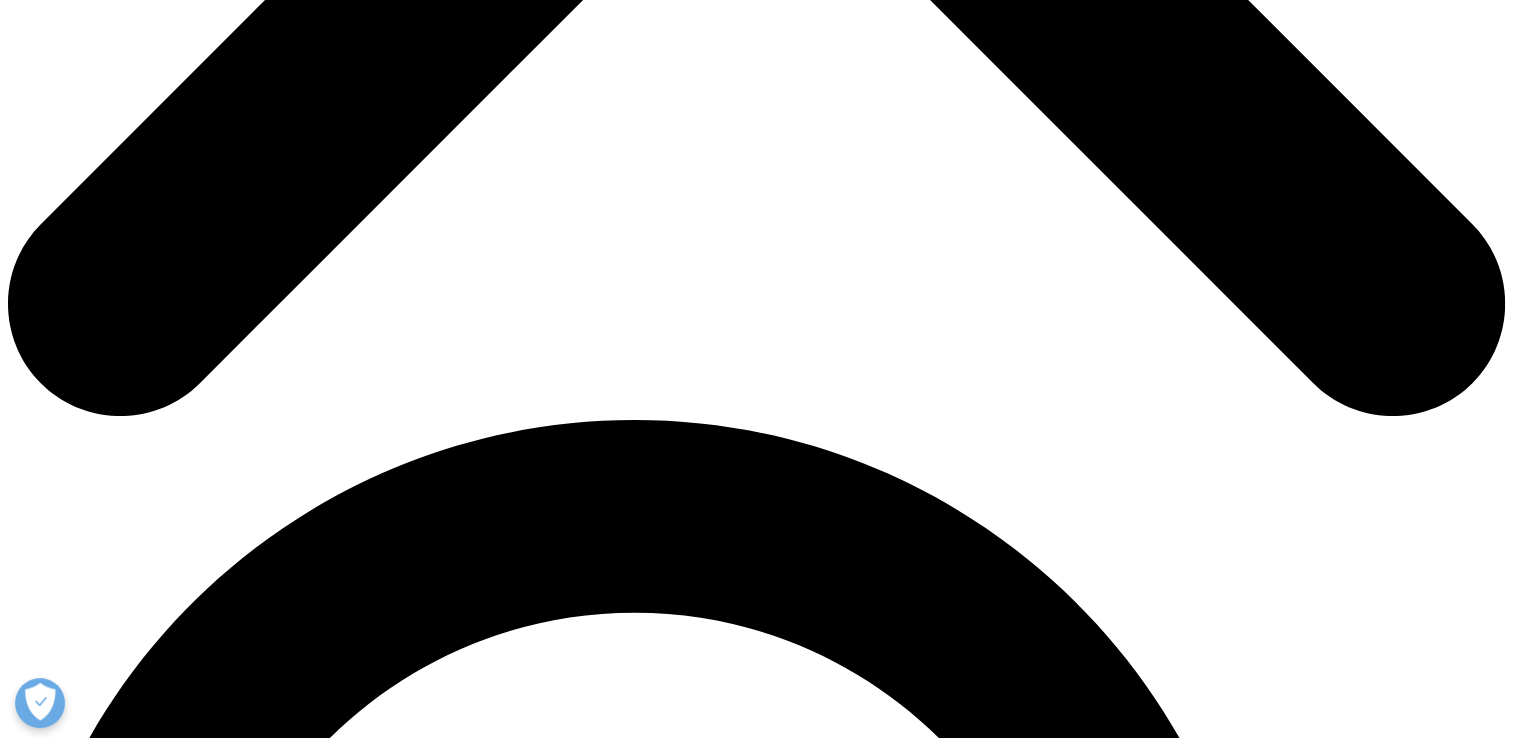scroll, scrollTop: 1028, scrollLeft: 0, axis: vertical 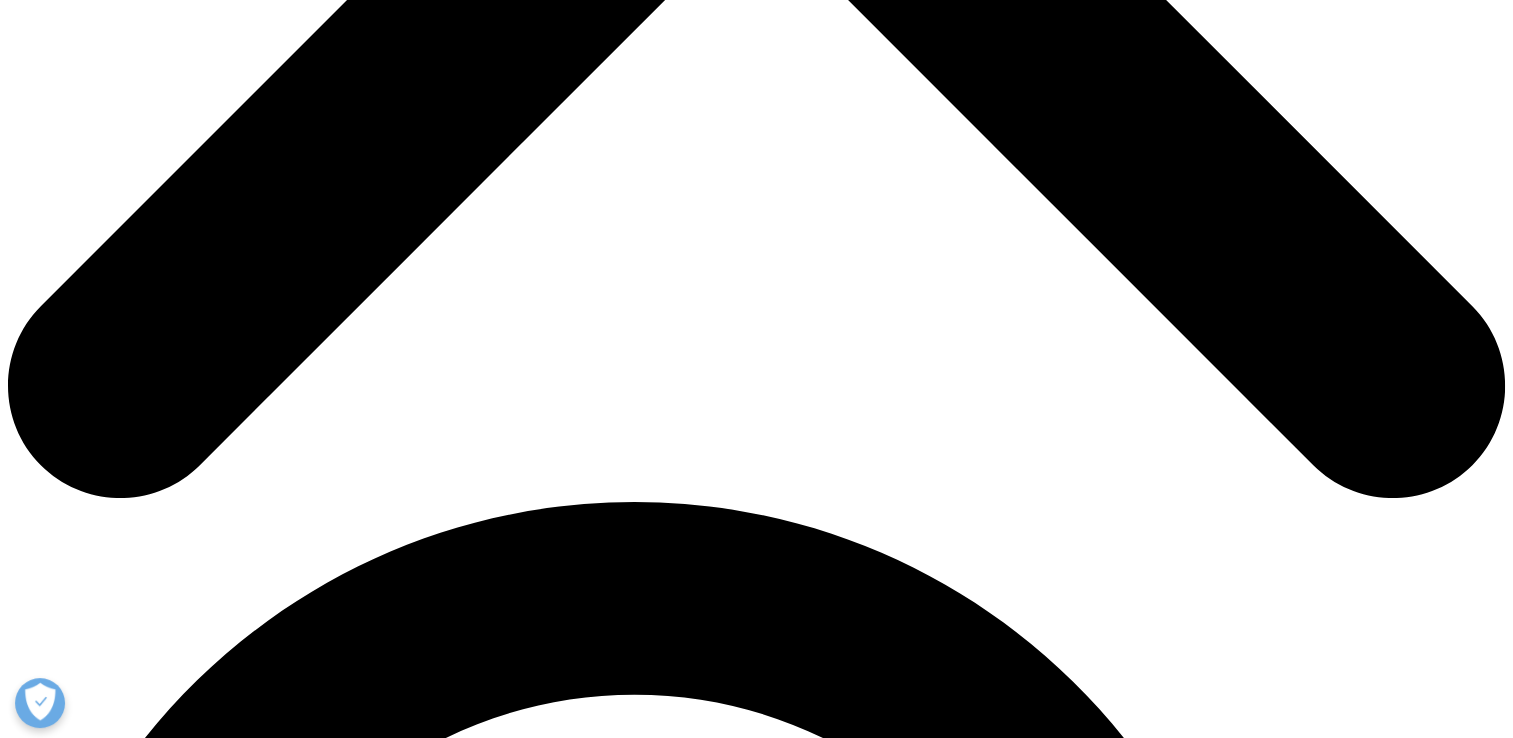 click on ".st0{fill:black;}" 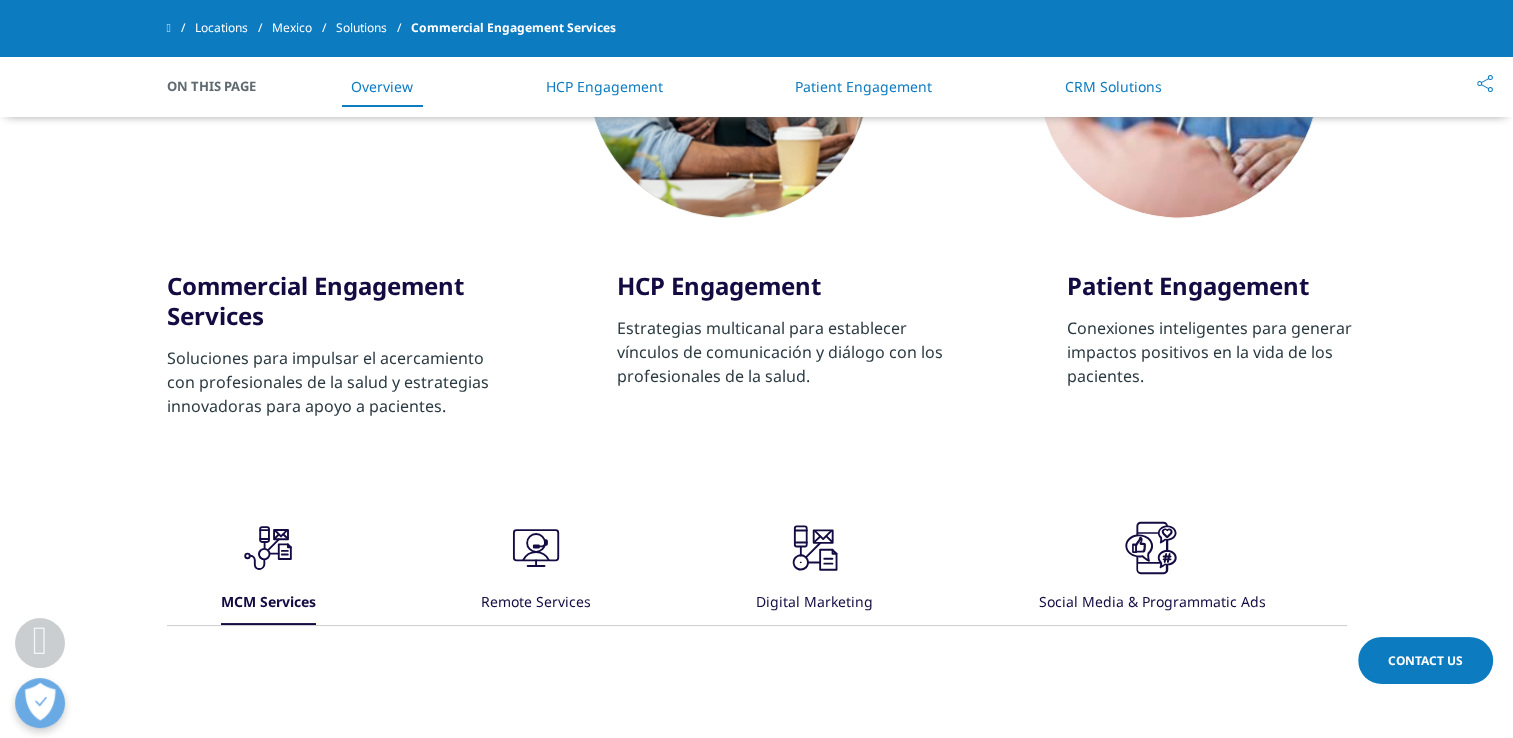 click on ".cls-1{fill:#231f20;}" at bounding box center [536, 550] 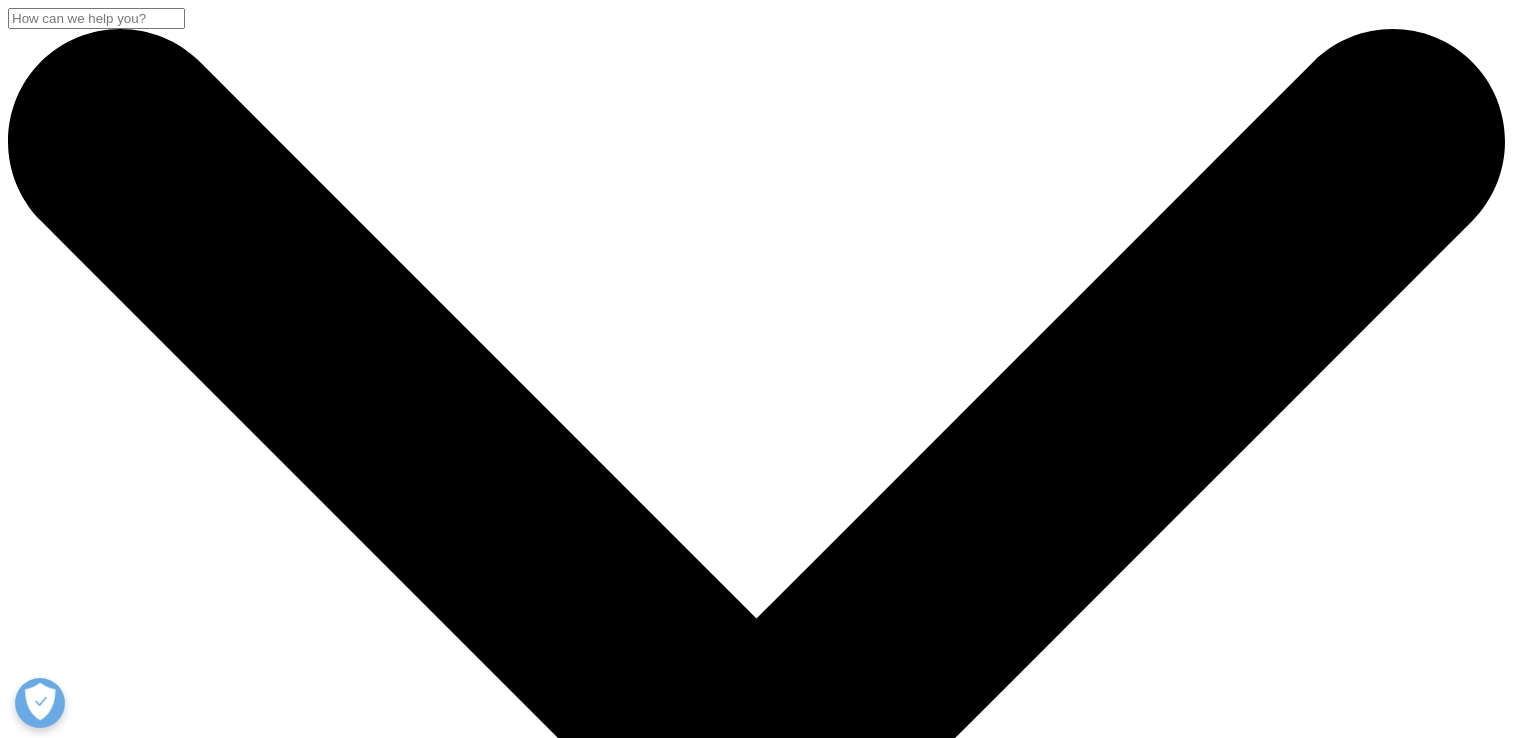 scroll, scrollTop: 710, scrollLeft: 0, axis: vertical 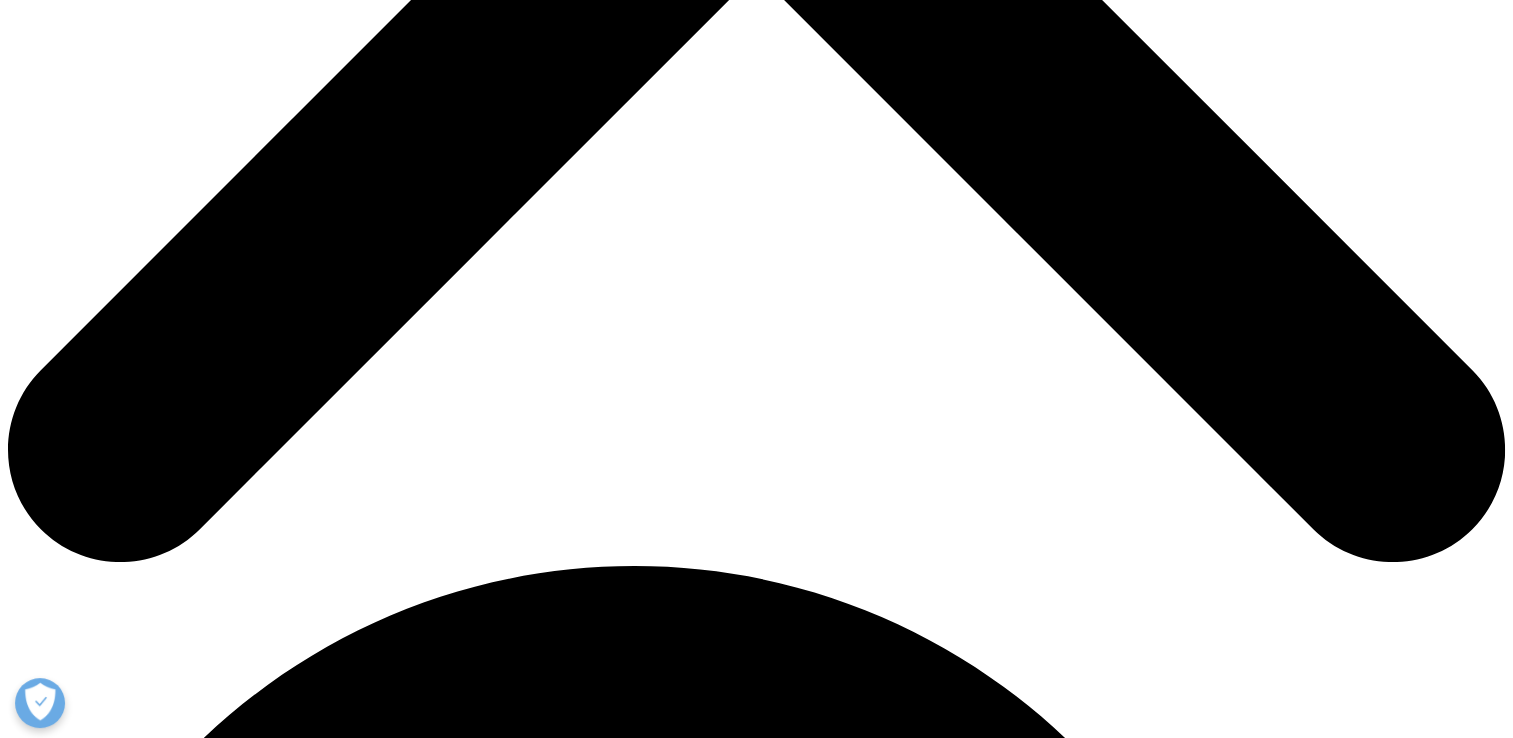 click on "Consultancy" at bounding box center (48, 25515) 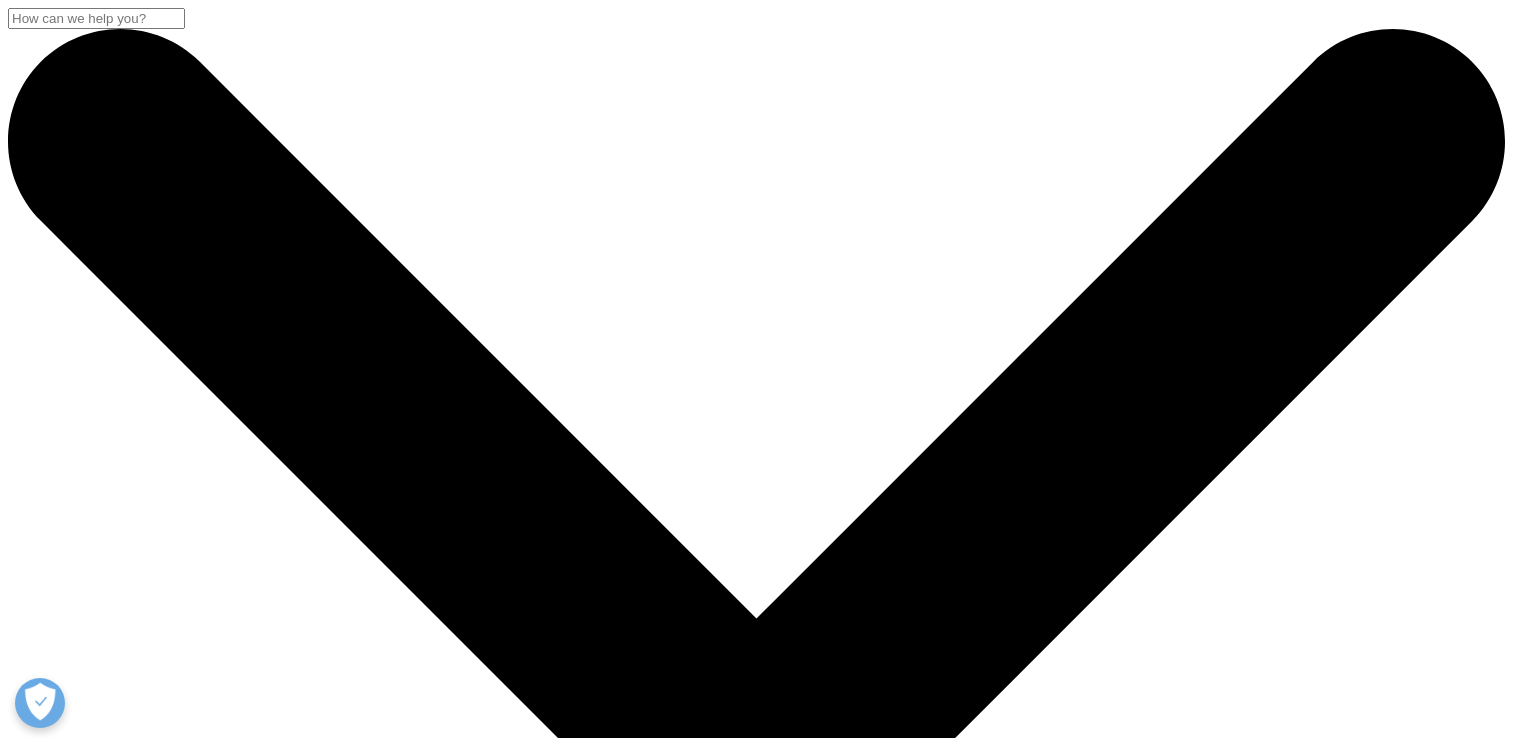scroll, scrollTop: 0, scrollLeft: 0, axis: both 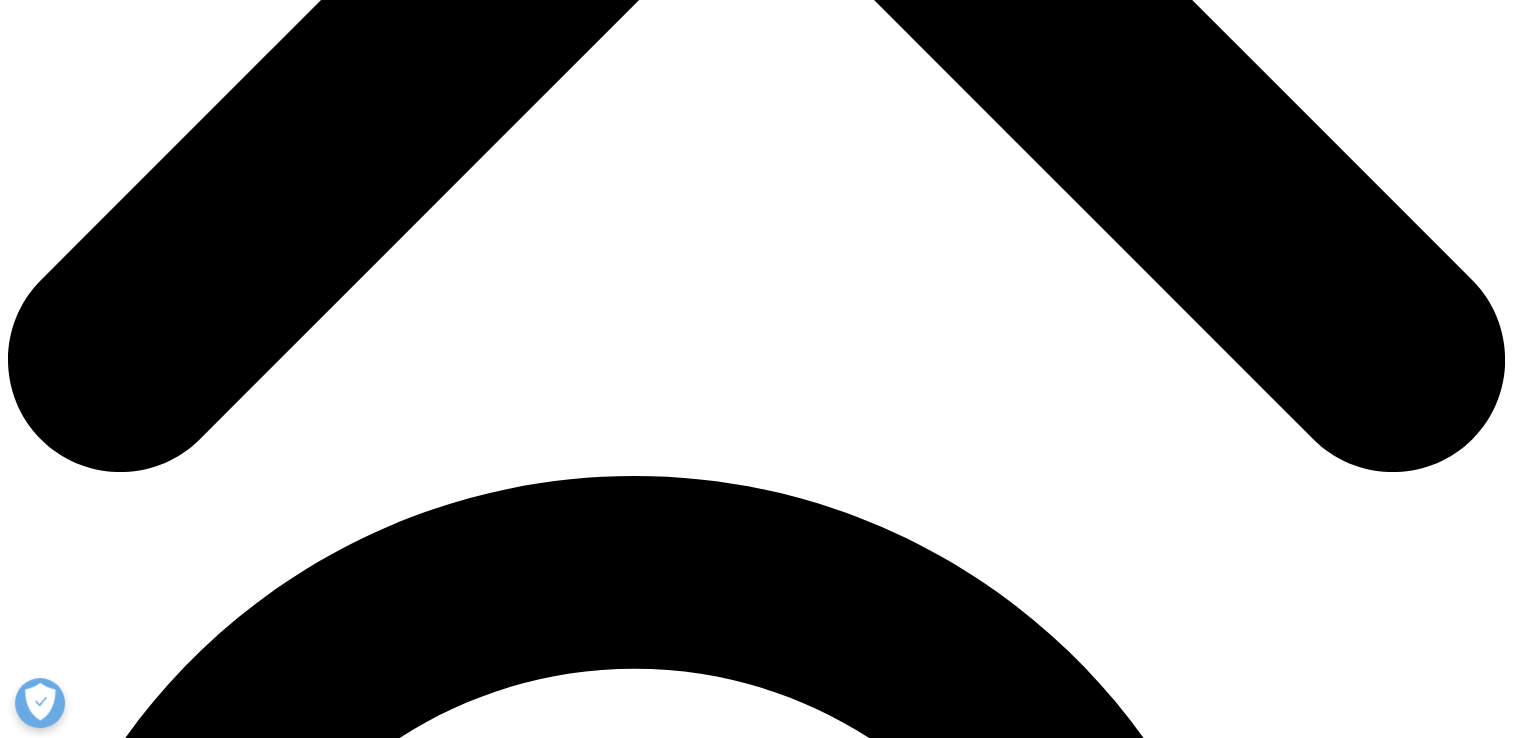 click on "Consultancy" at bounding box center (48, 27063) 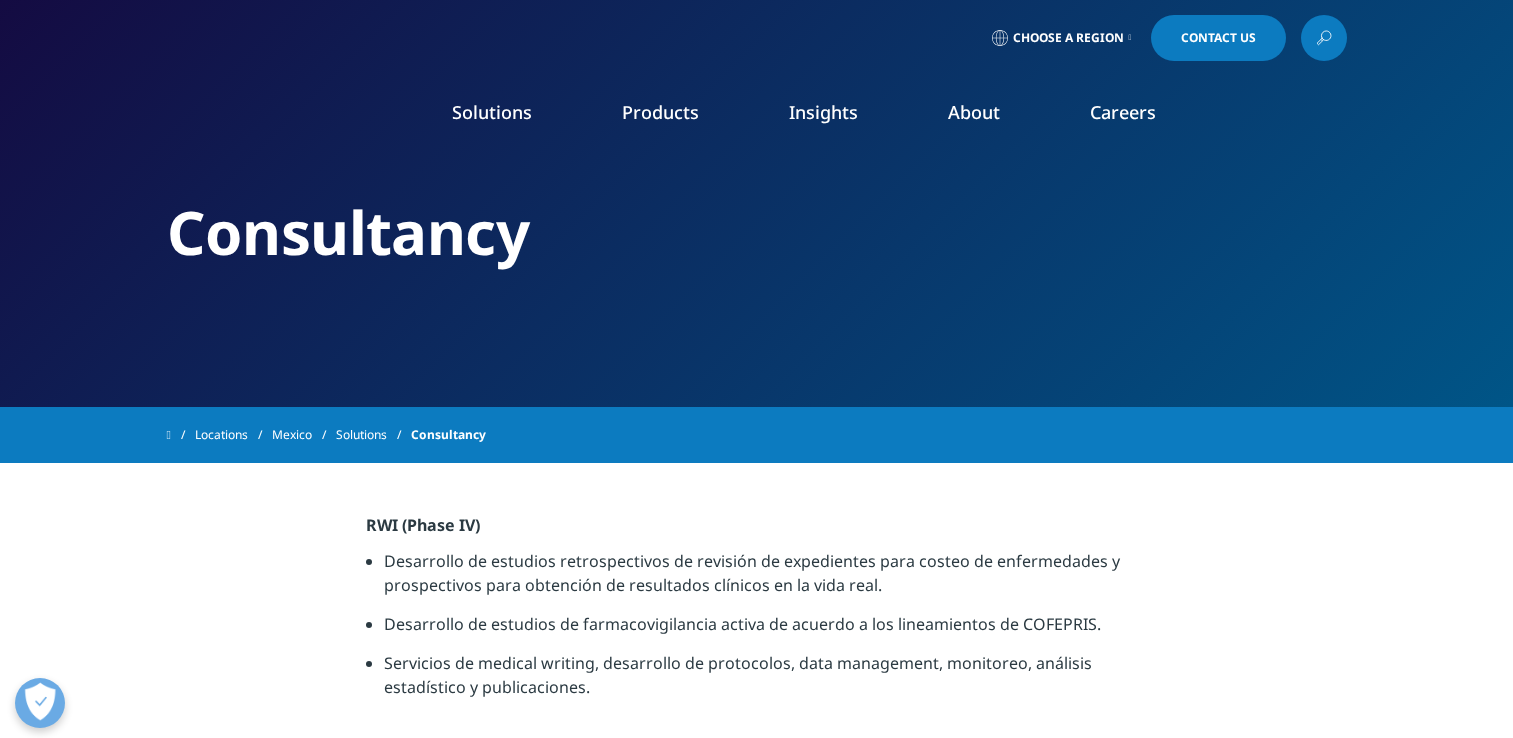 scroll, scrollTop: 0, scrollLeft: 0, axis: both 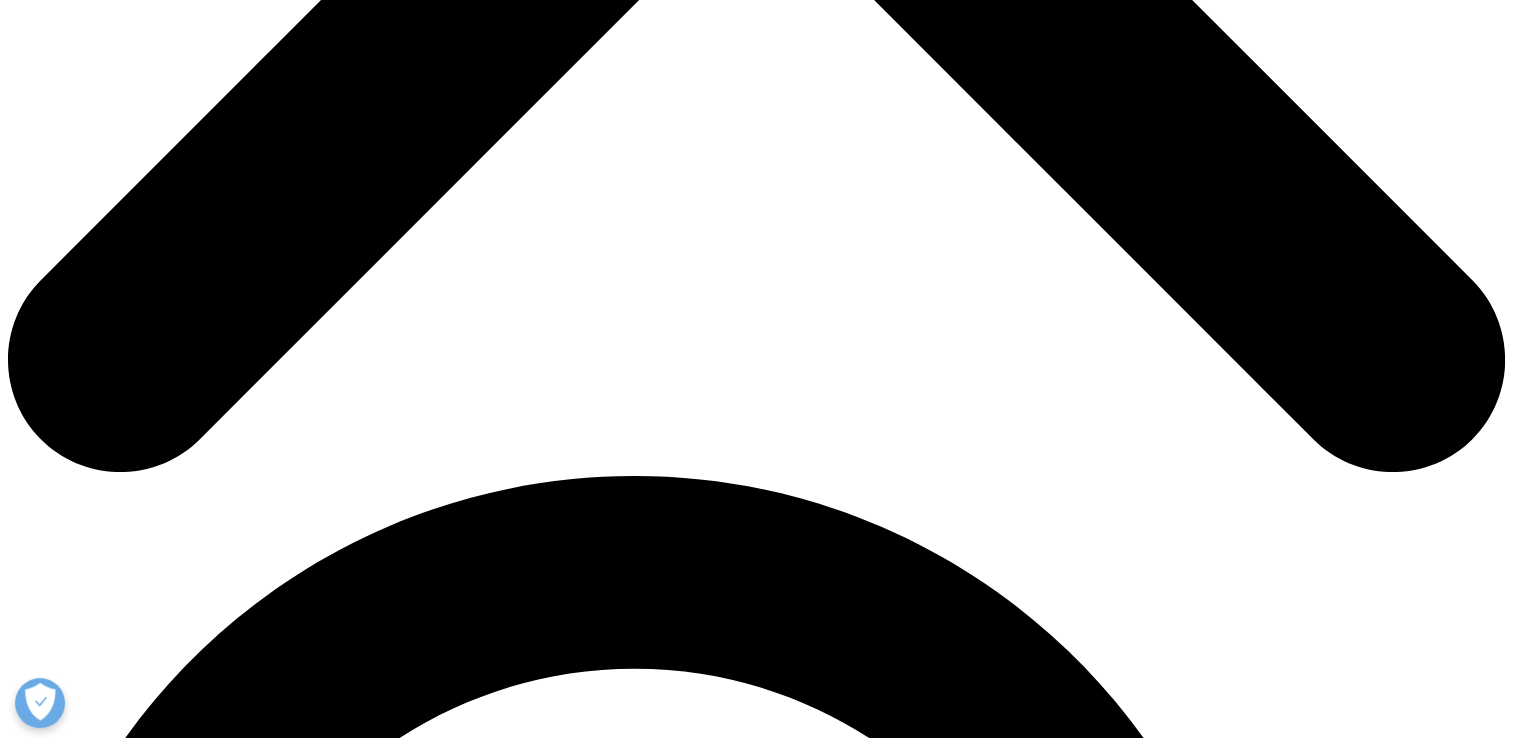 click on "Consumer Health" at bounding box center (64, 23339) 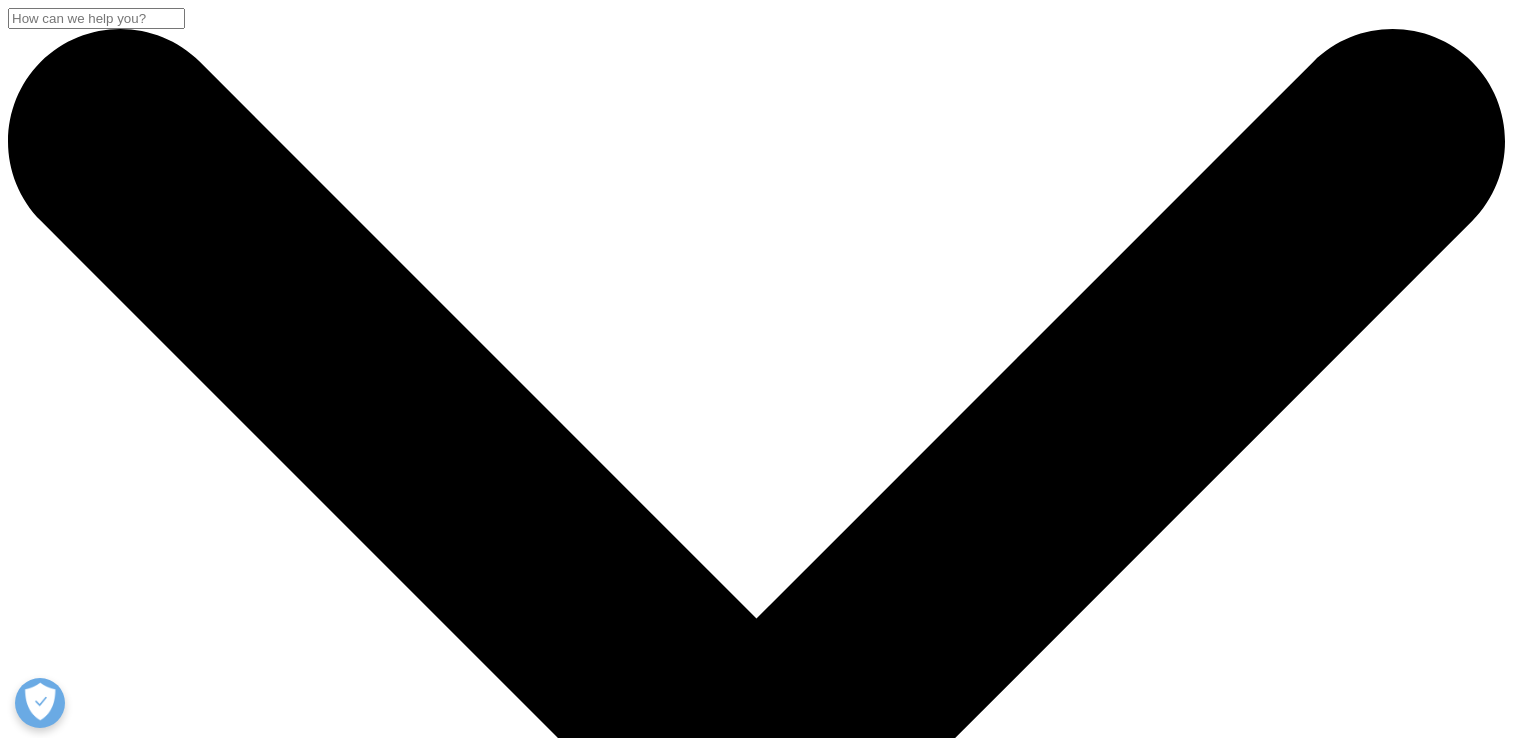 scroll, scrollTop: 0, scrollLeft: 0, axis: both 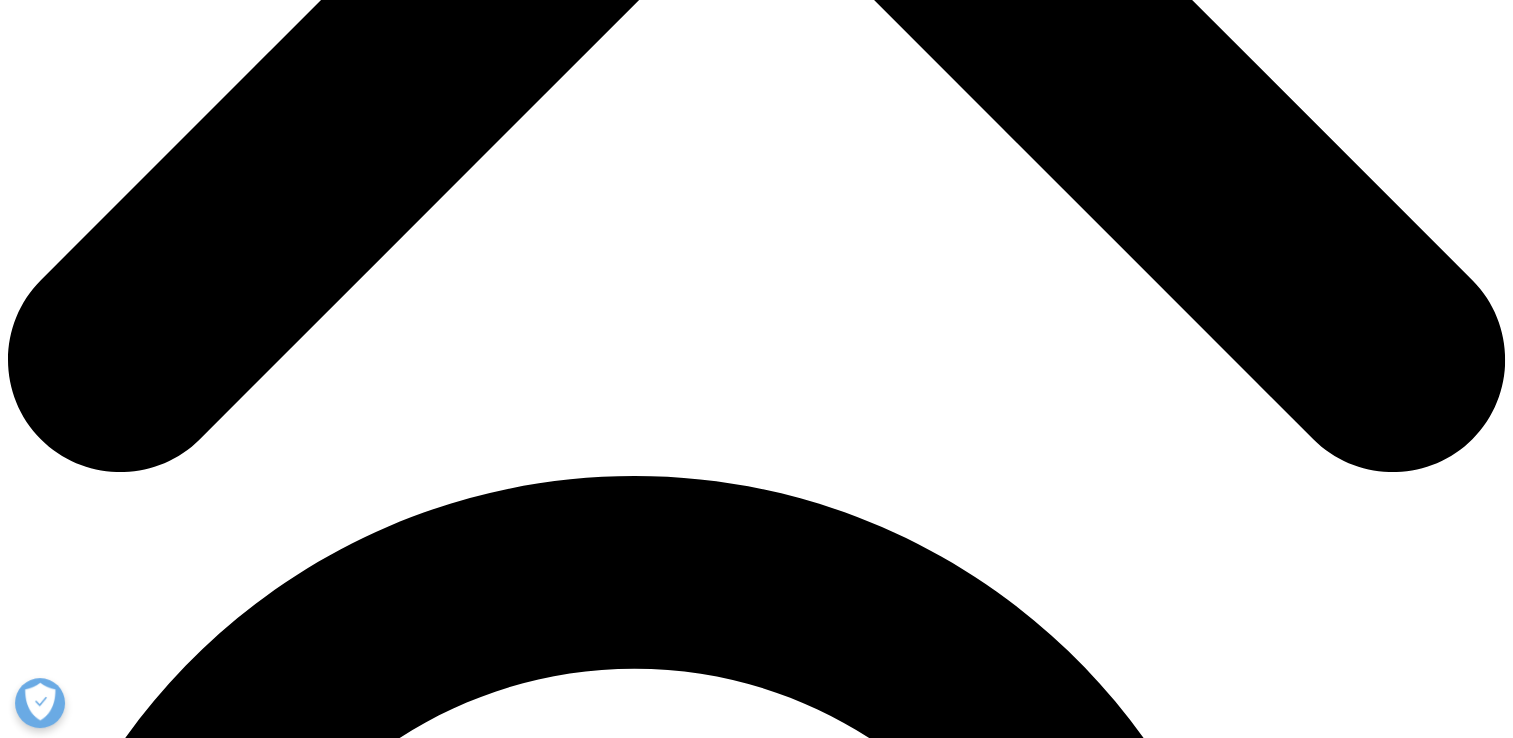 click on "Integrated Engagement Services & Multichannel Marketing" at bounding box center [199, 22771] 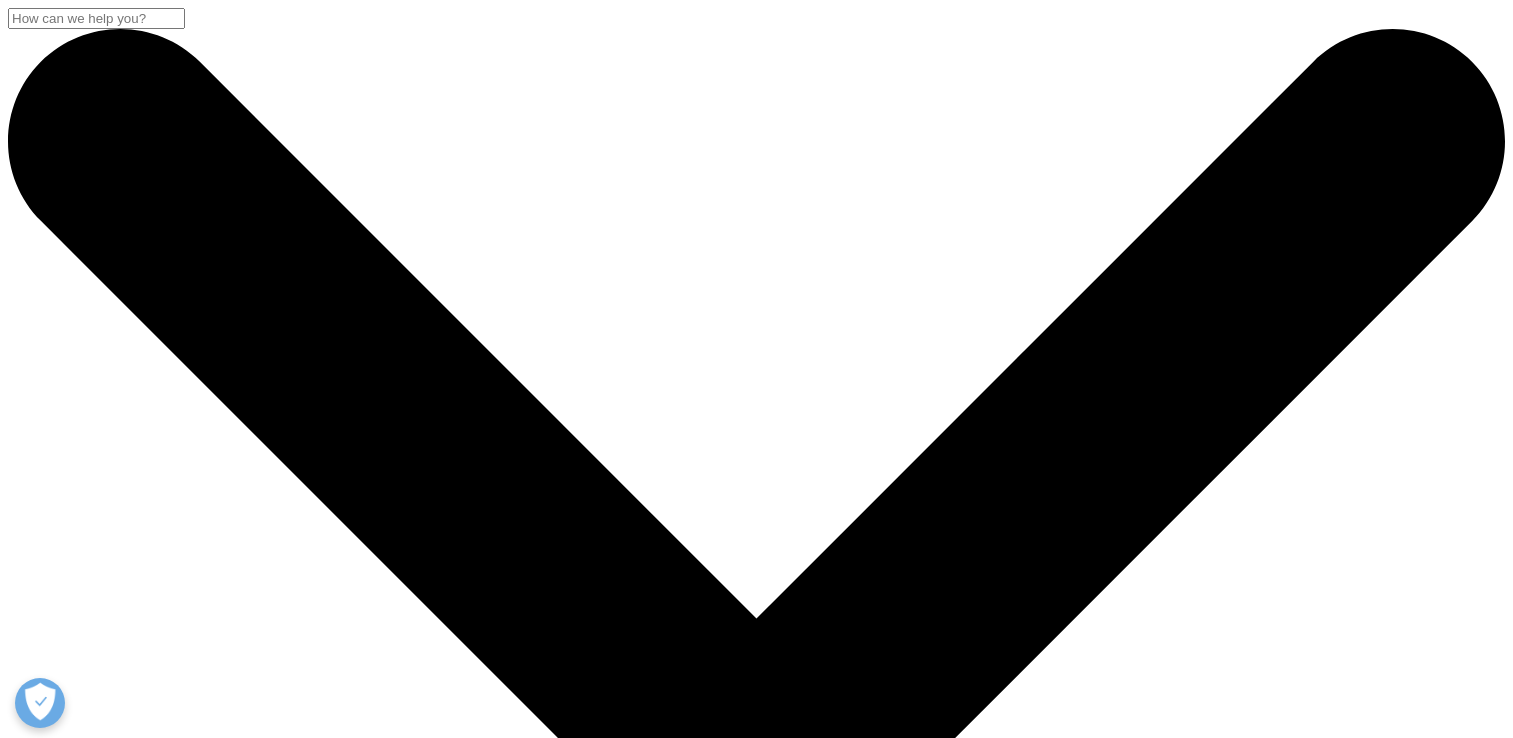 scroll, scrollTop: 0, scrollLeft: 0, axis: both 